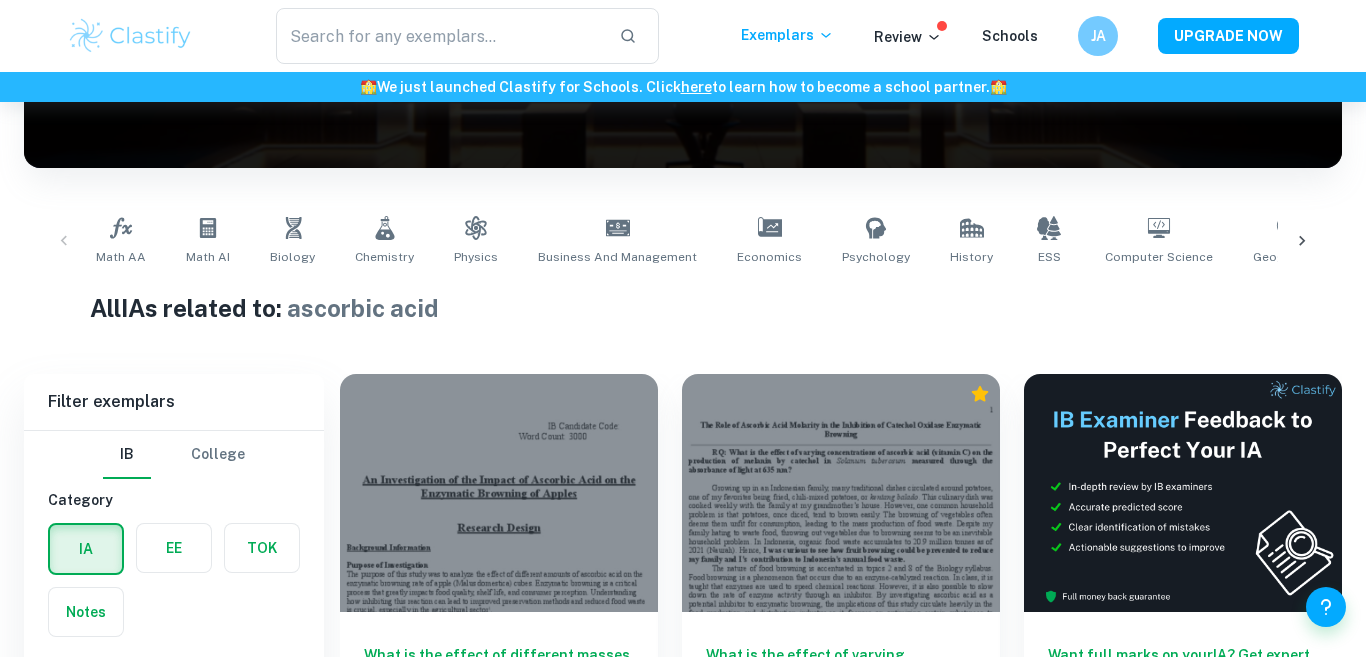 scroll, scrollTop: 574, scrollLeft: 0, axis: vertical 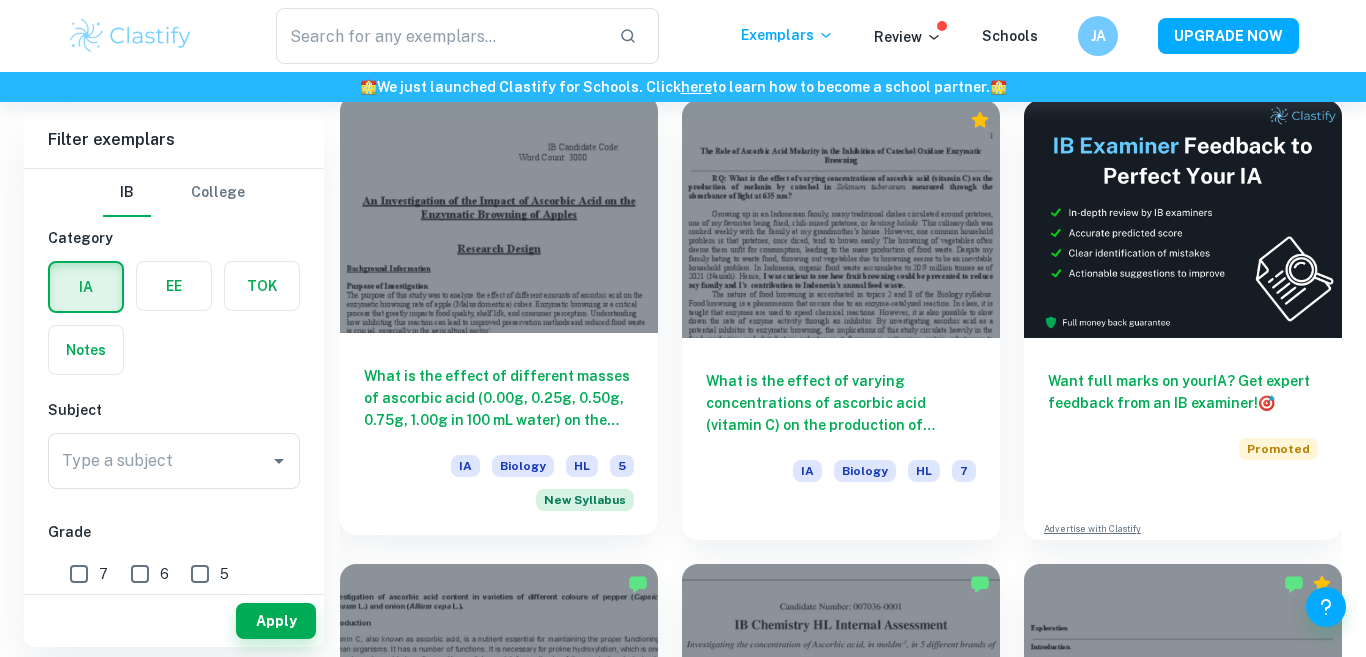 click at bounding box center [499, 214] 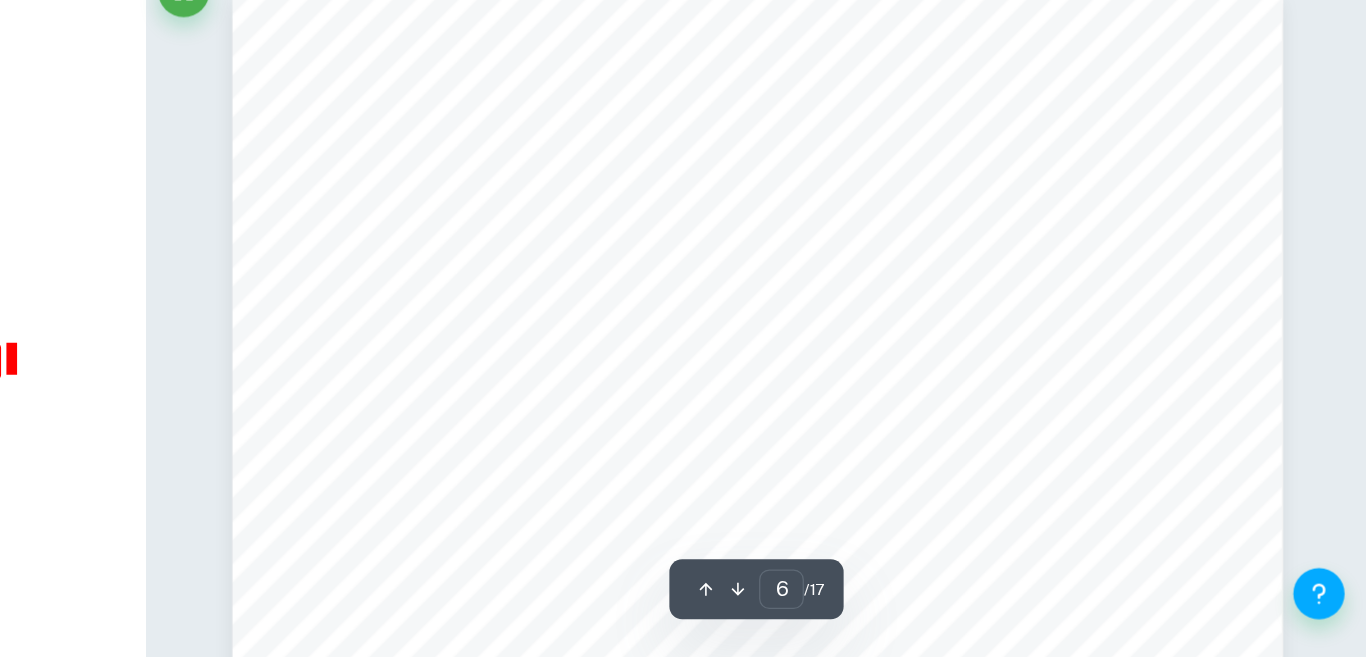 scroll, scrollTop: 5728, scrollLeft: 0, axis: vertical 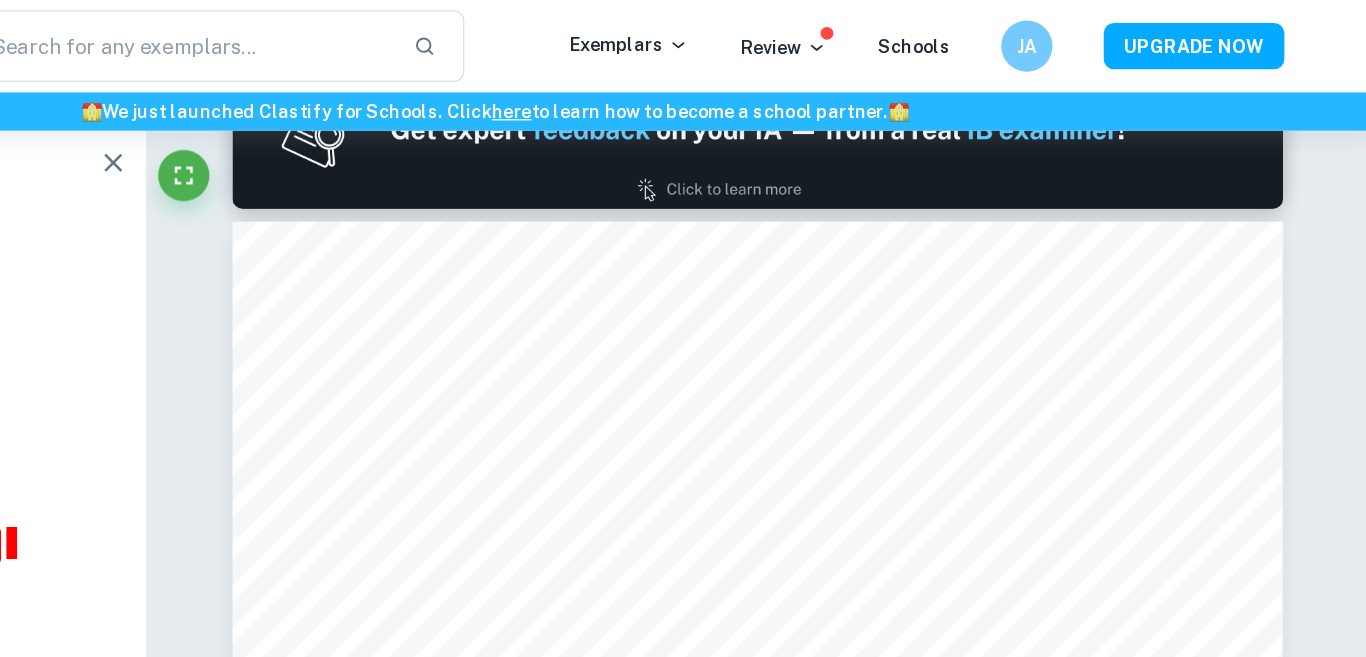 type on "1" 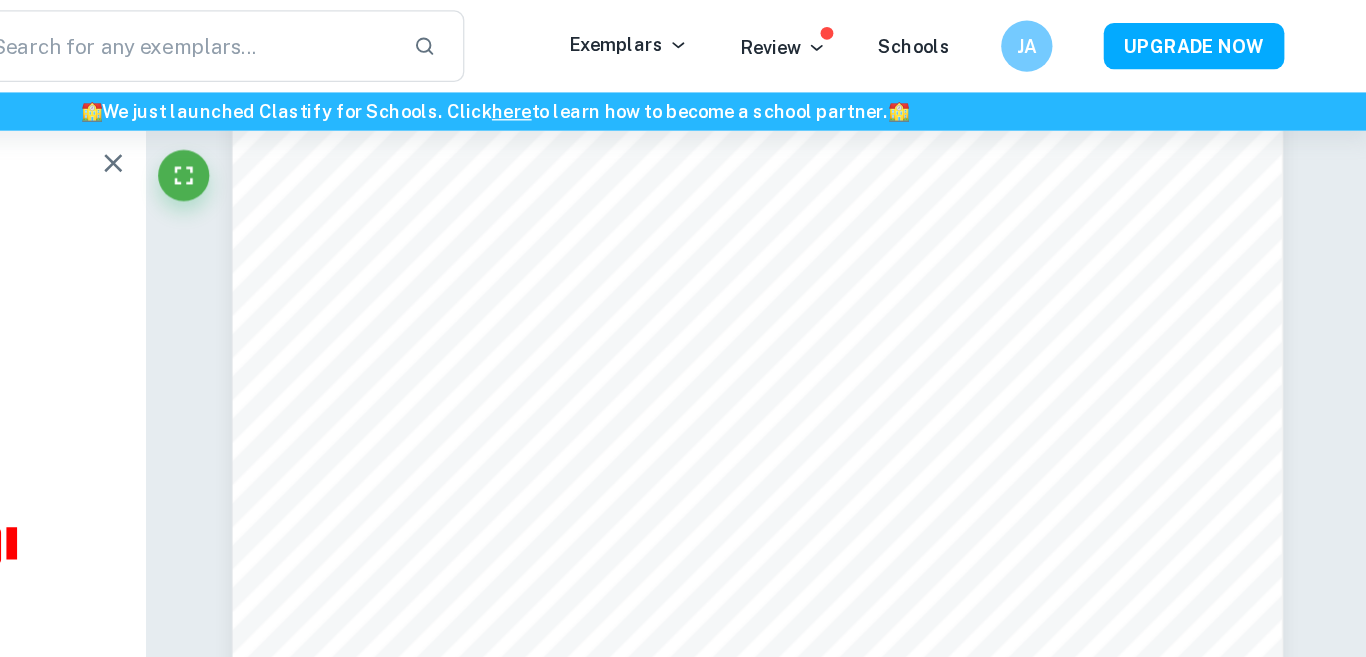 scroll, scrollTop: 0, scrollLeft: 0, axis: both 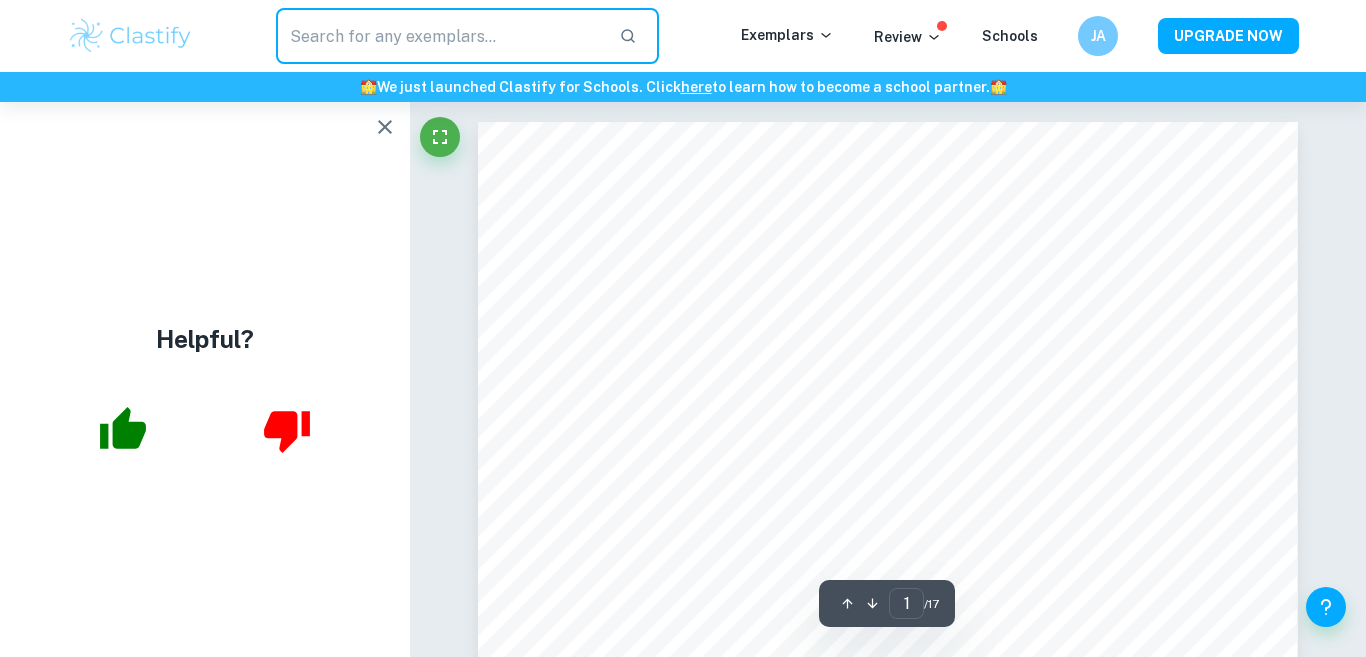 click at bounding box center [439, 36] 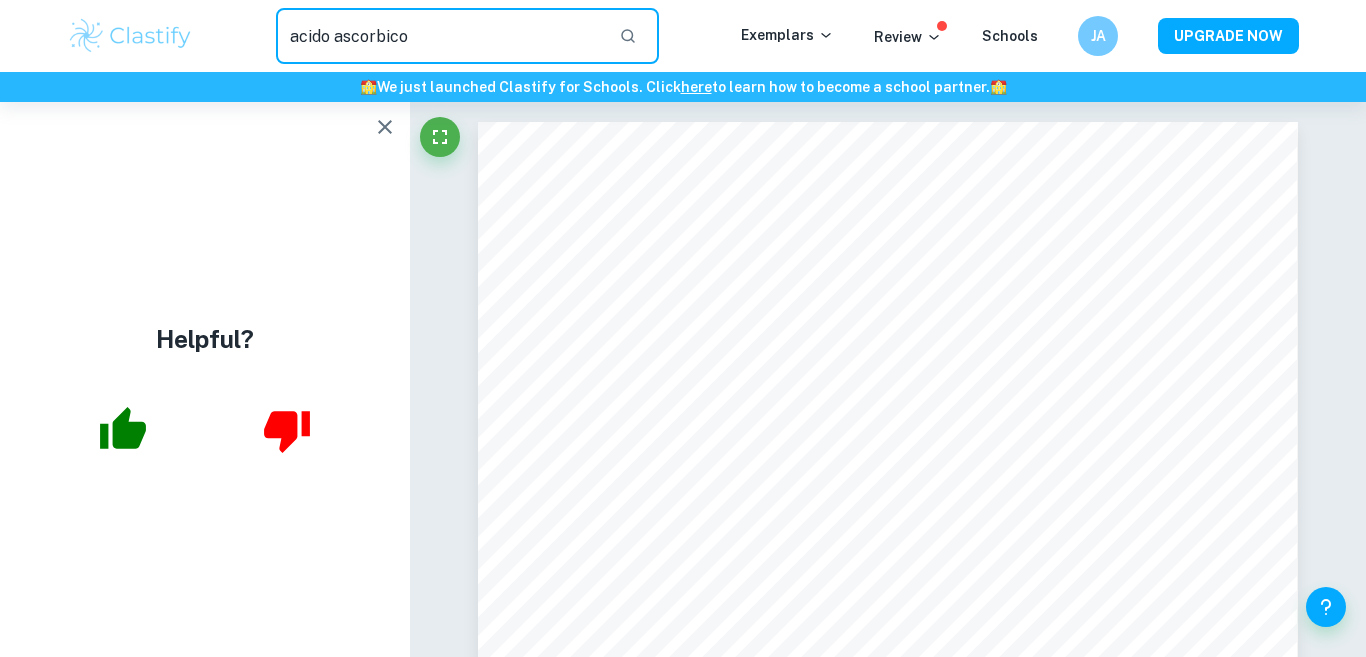 type on "acido ascorbico" 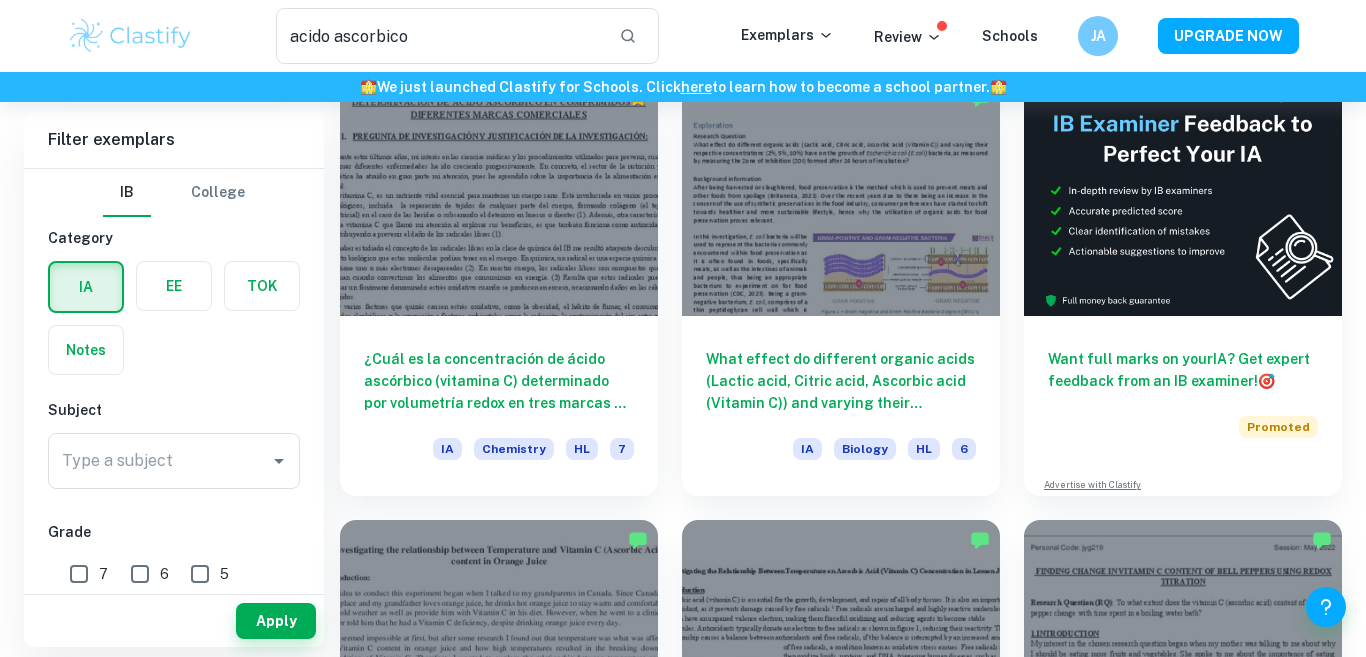 scroll, scrollTop: 145, scrollLeft: 0, axis: vertical 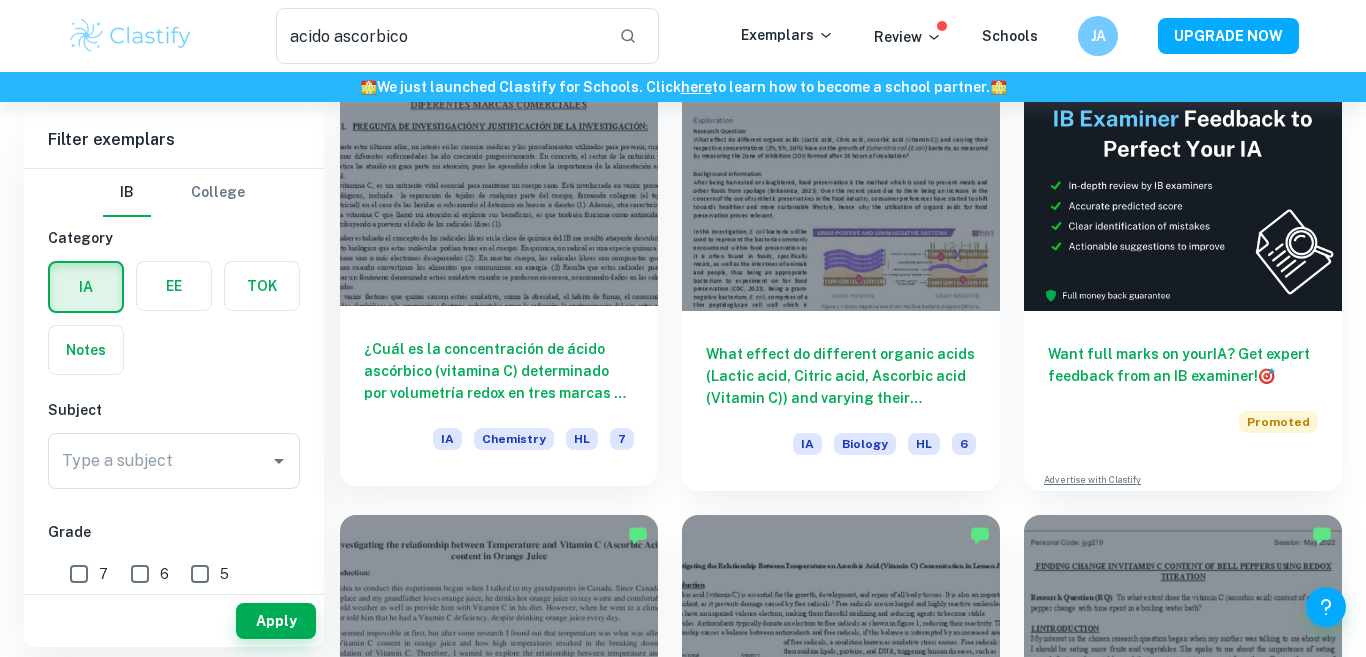 click on "¿Cuál es la concentración de ácido ascórbico (vitamina C) determinado por volumetría redox en tres
marcas de comprimidos (Redoxon, Cebion y Farline) con un mismo valor teórico de 1000 mg de vitamina C? IA Chemistry HL 7" at bounding box center [499, 396] 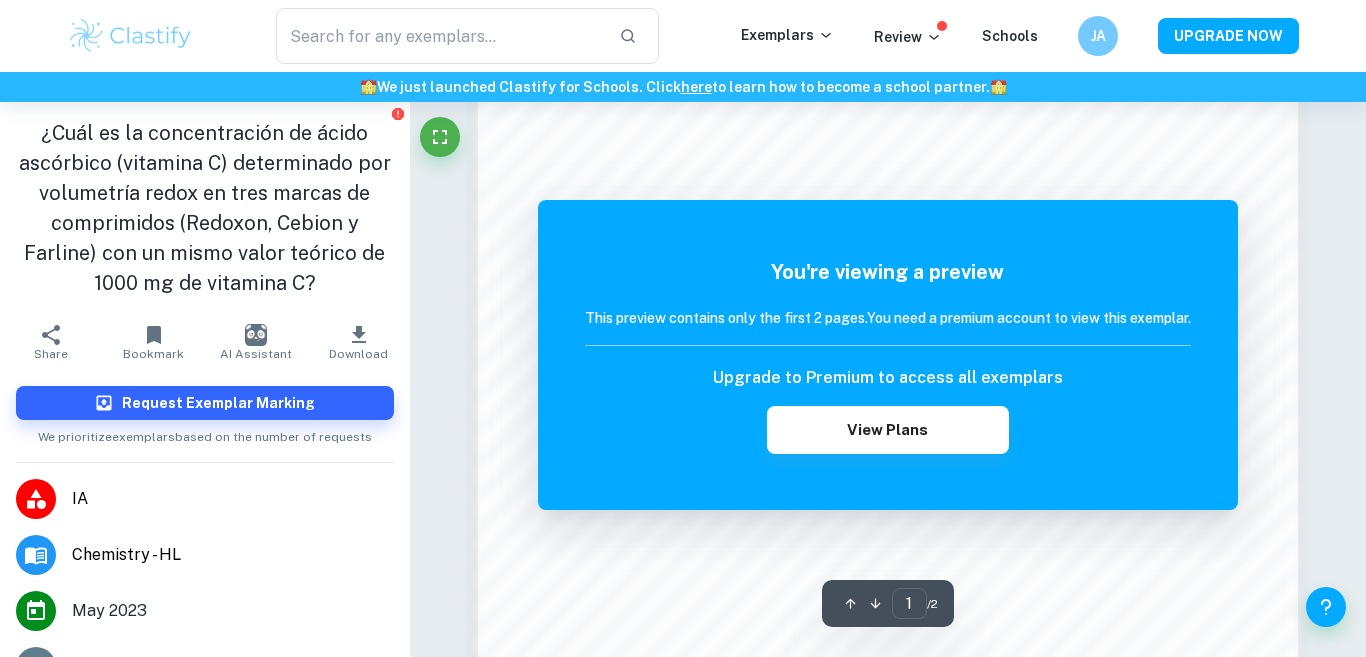 scroll, scrollTop: 1387, scrollLeft: 0, axis: vertical 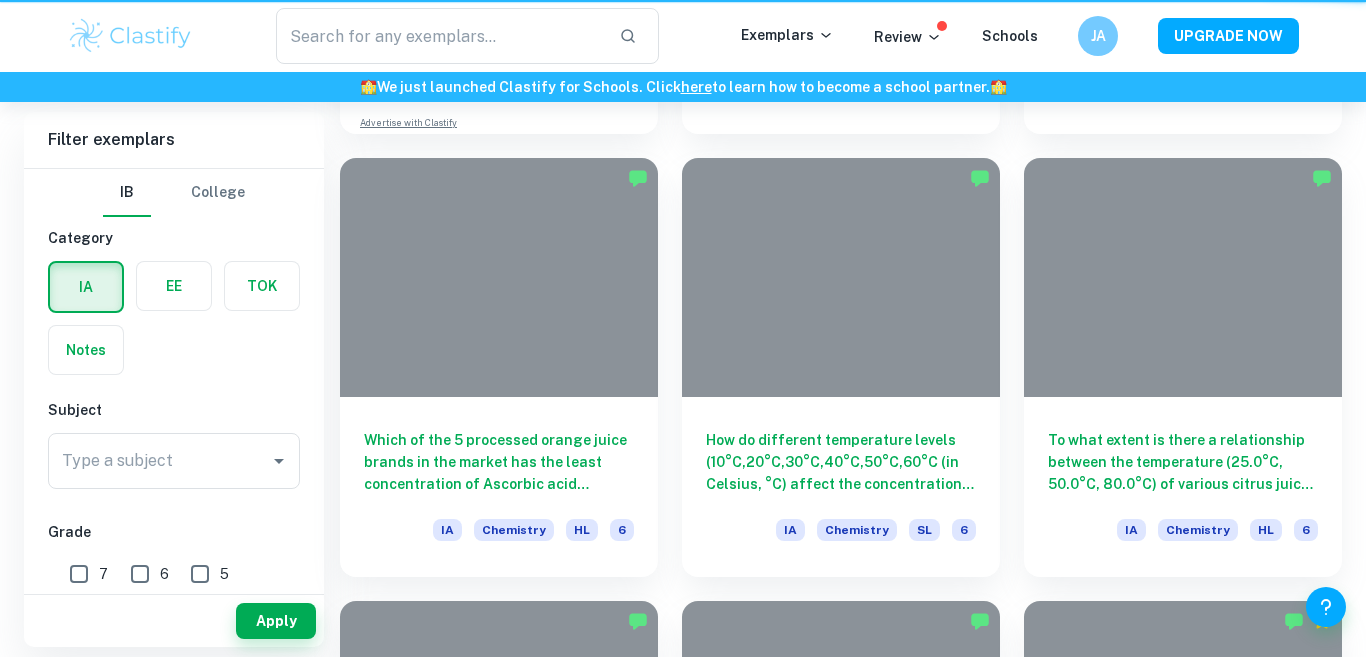 type on "acido ascorbico" 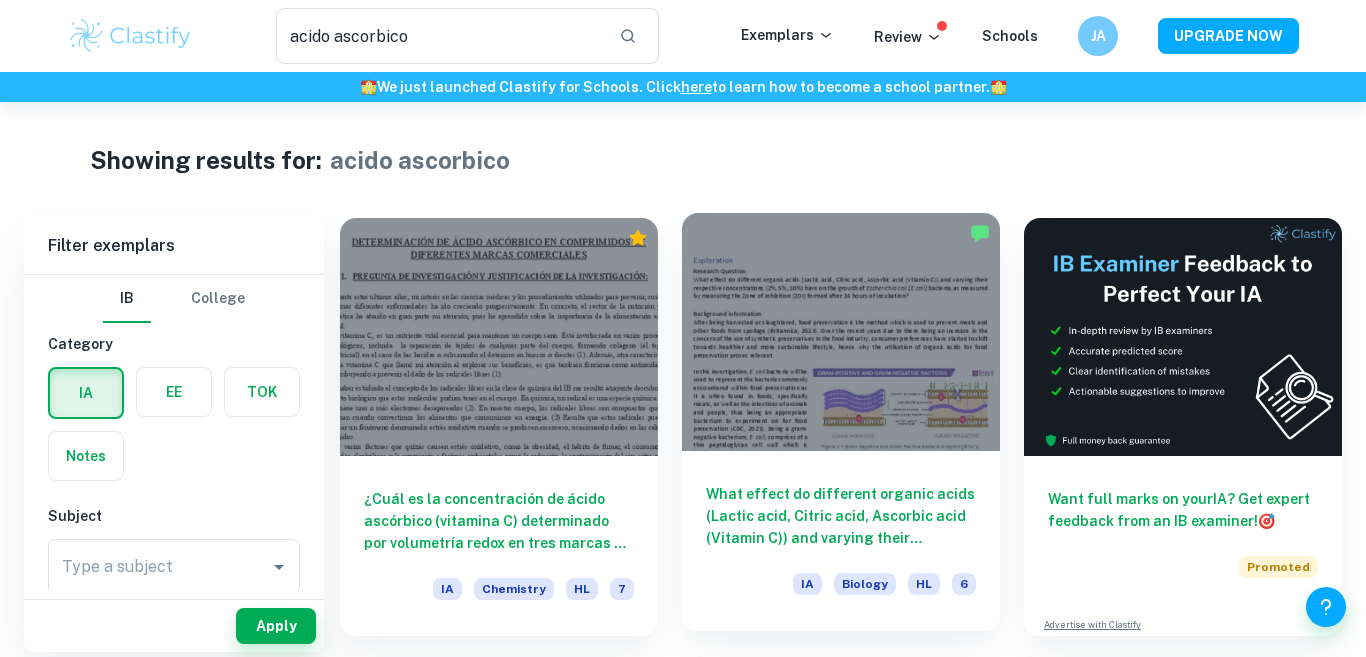 scroll, scrollTop: 13, scrollLeft: 0, axis: vertical 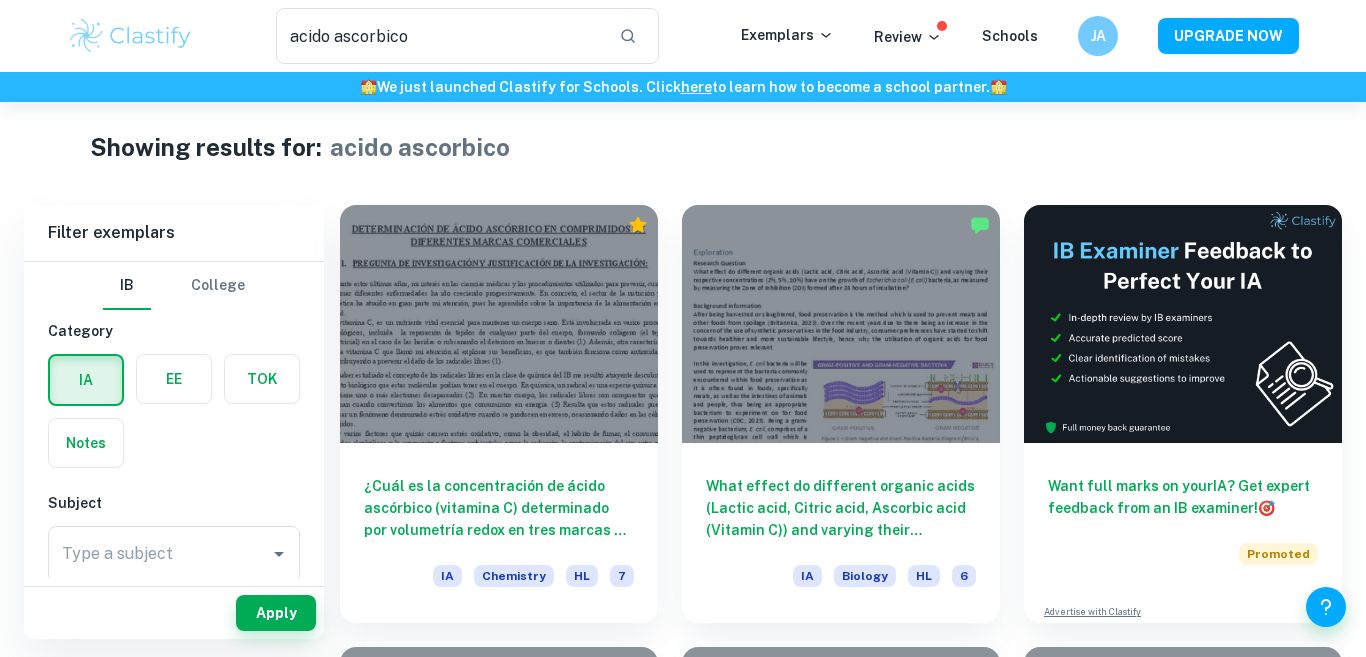 click on "JA" at bounding box center (1098, 36) 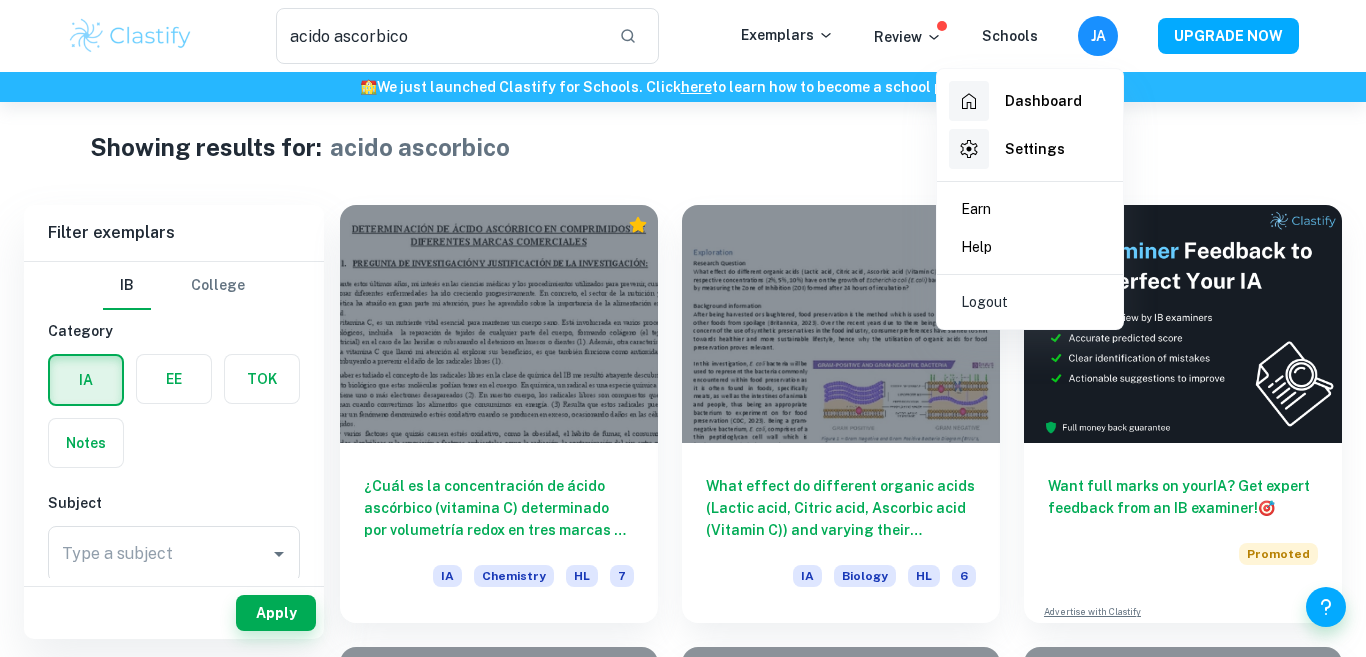 click on "Dashboard" at bounding box center (1043, 101) 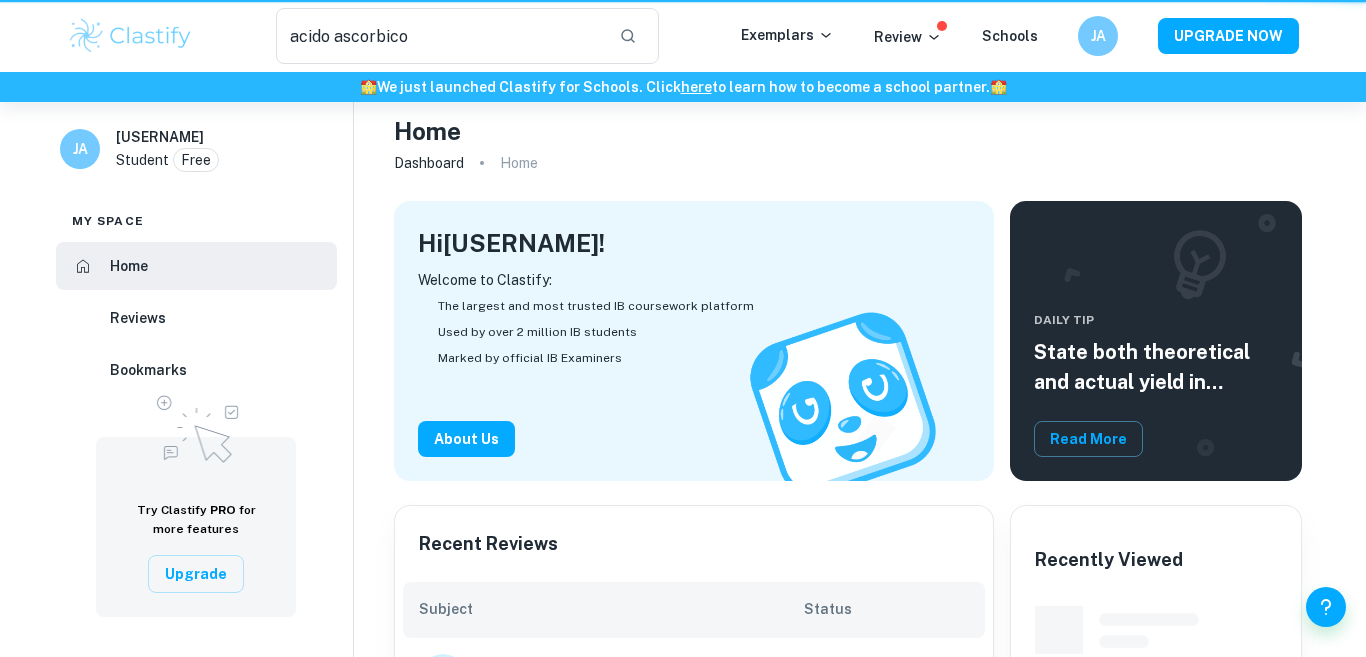 type 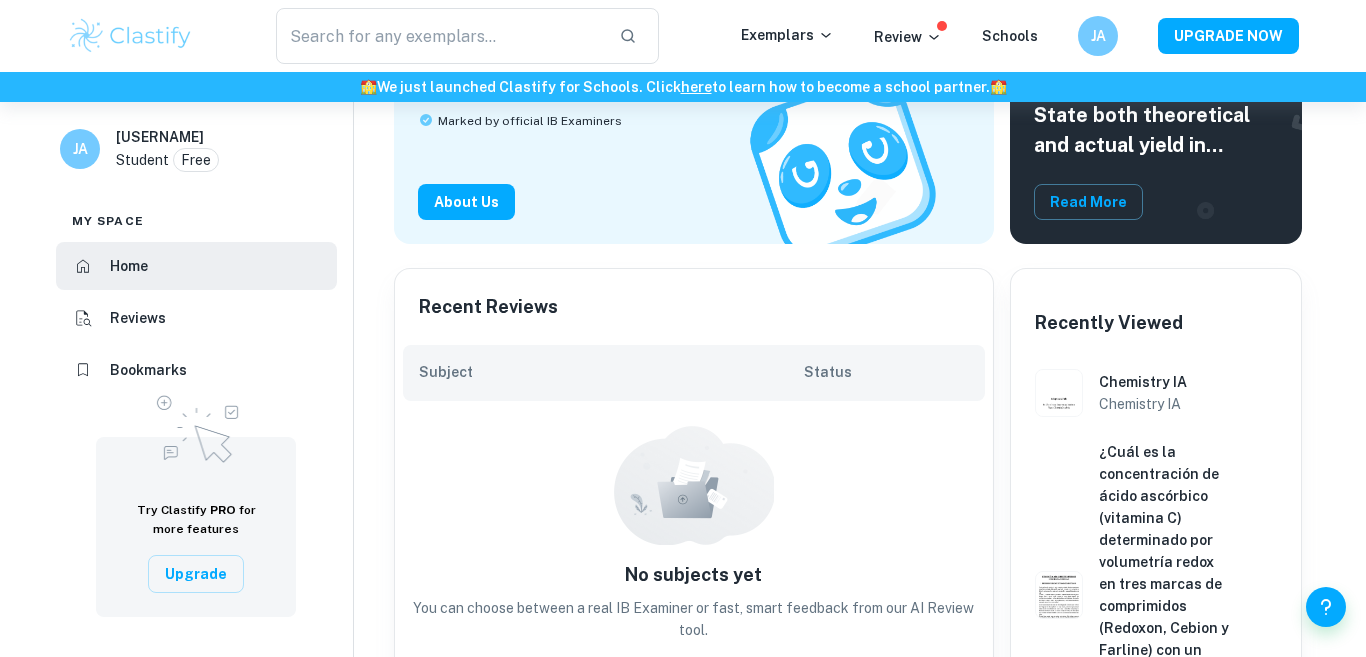 scroll, scrollTop: 257, scrollLeft: 0, axis: vertical 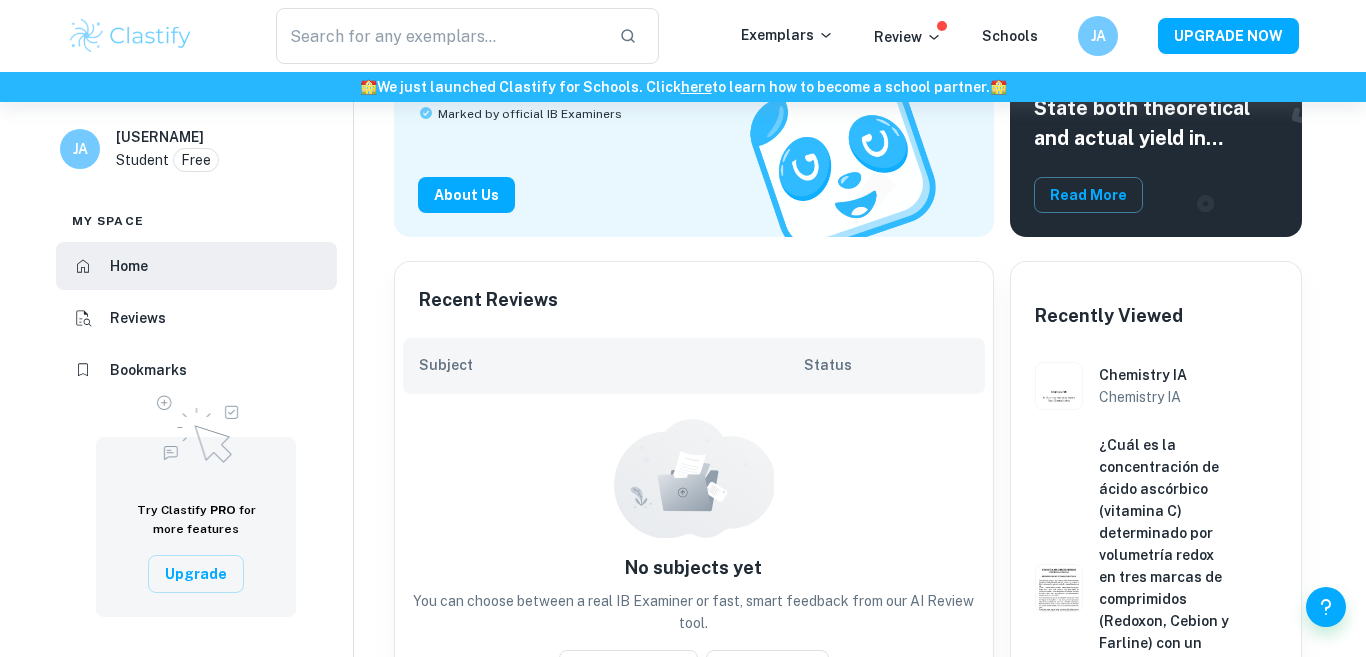 click on "Bookmarks" at bounding box center (148, 370) 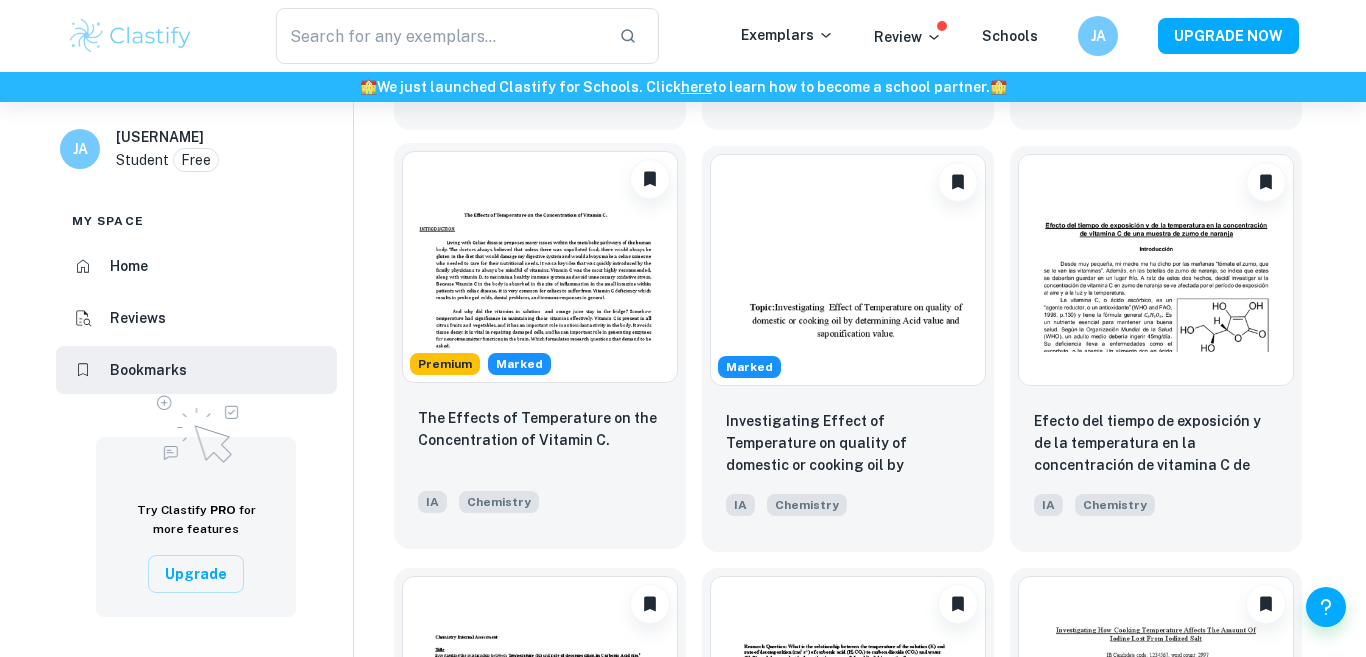 scroll, scrollTop: 497, scrollLeft: 0, axis: vertical 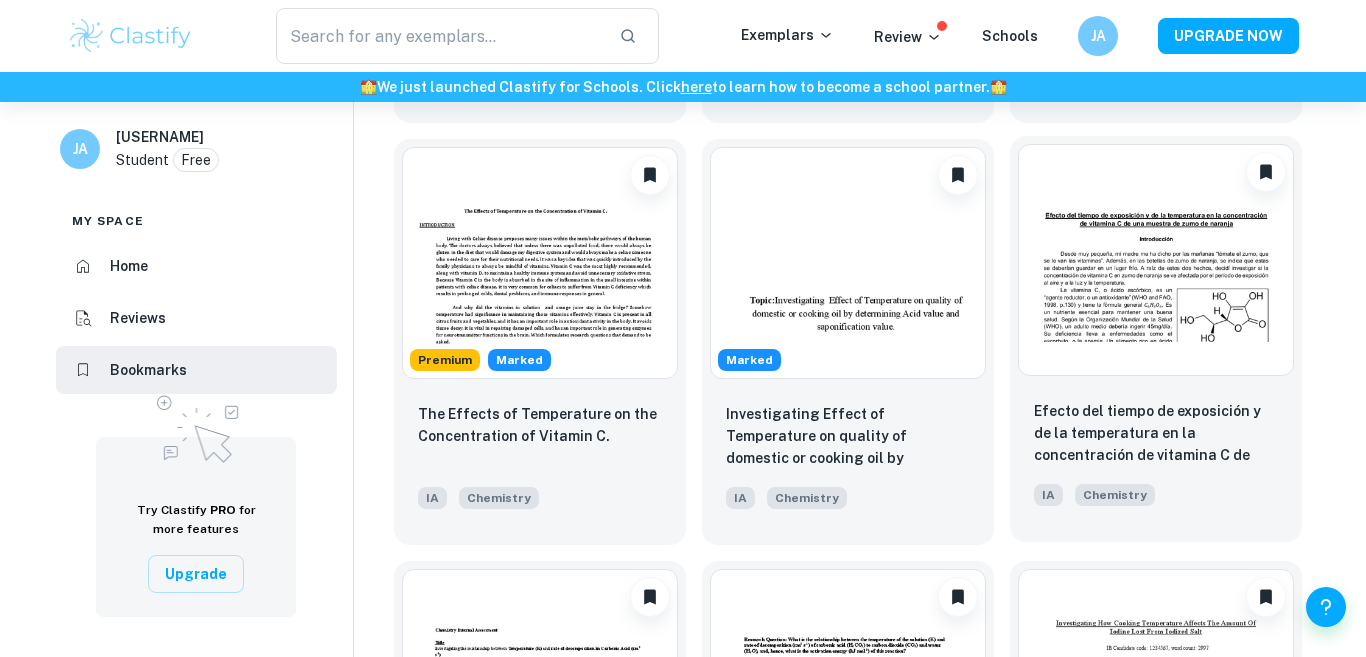 click at bounding box center (1156, 260) 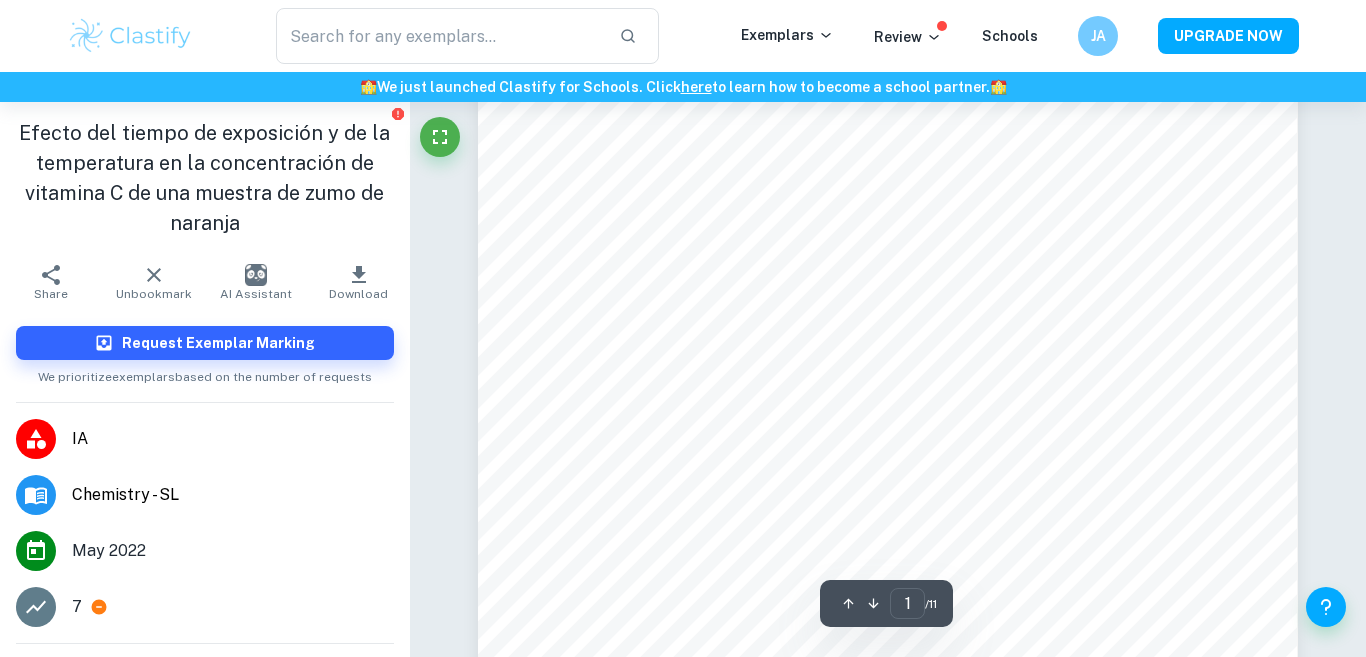 scroll, scrollTop: 163, scrollLeft: 0, axis: vertical 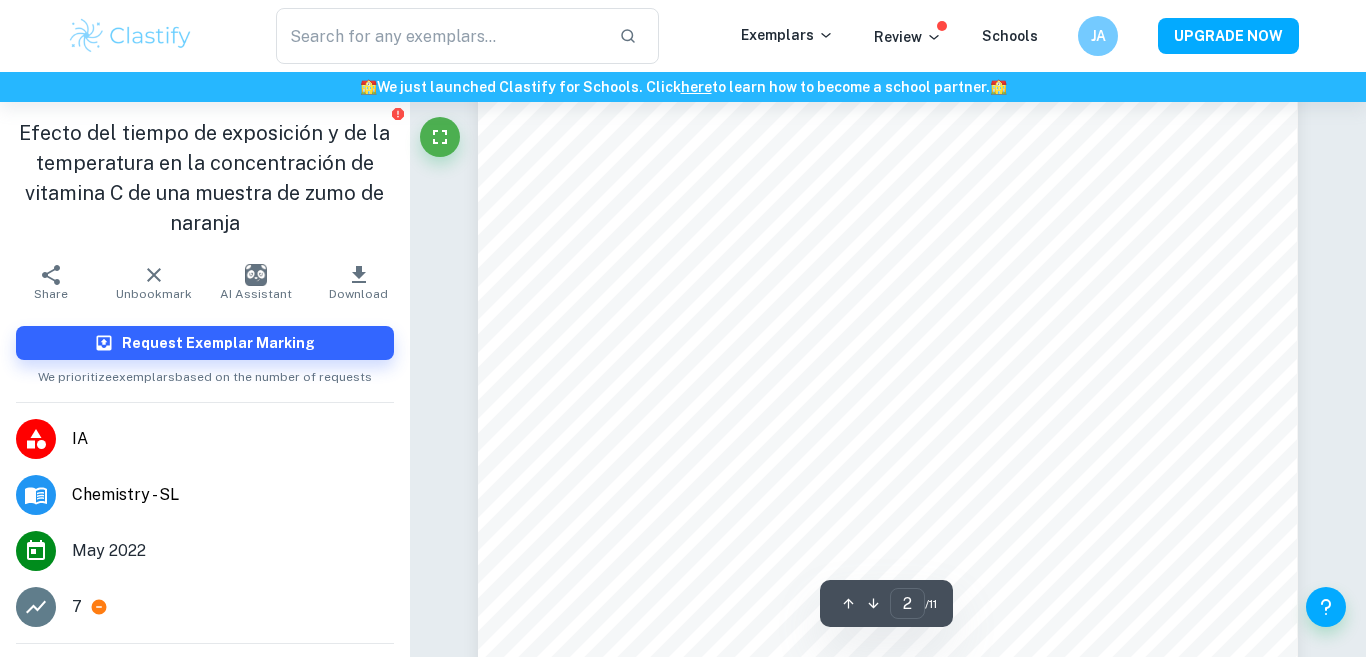 type on "1" 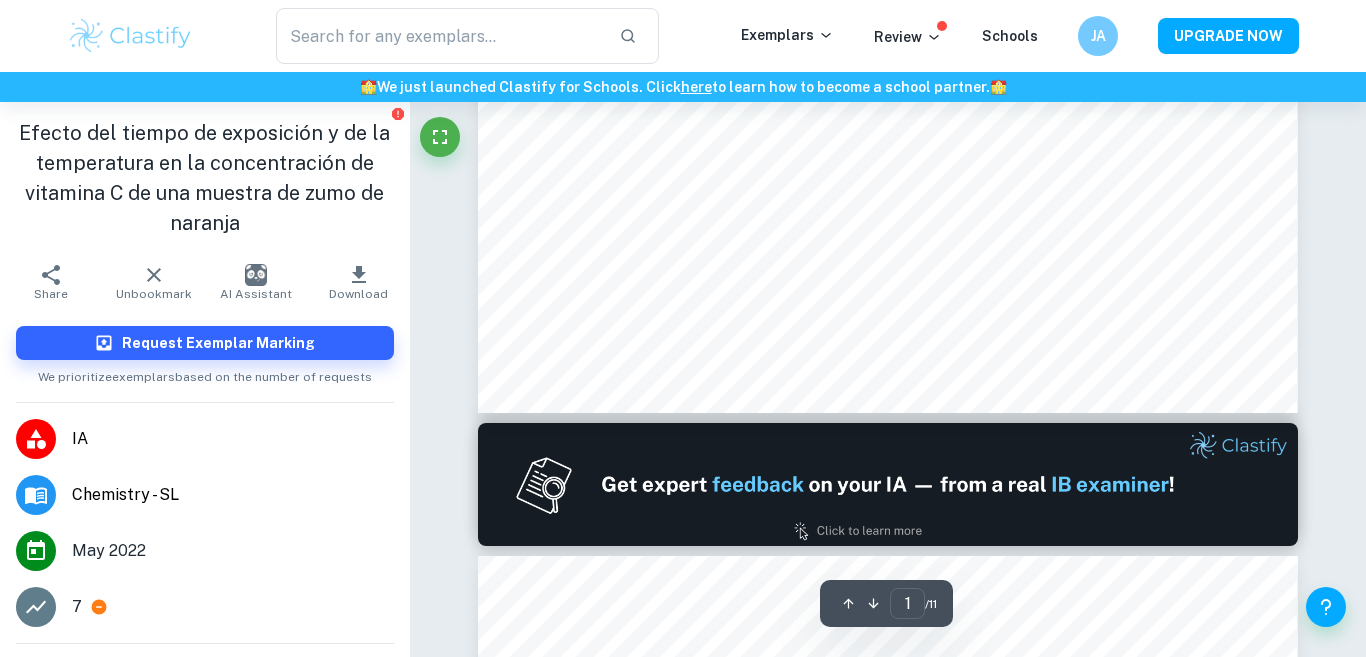 scroll, scrollTop: 603, scrollLeft: 0, axis: vertical 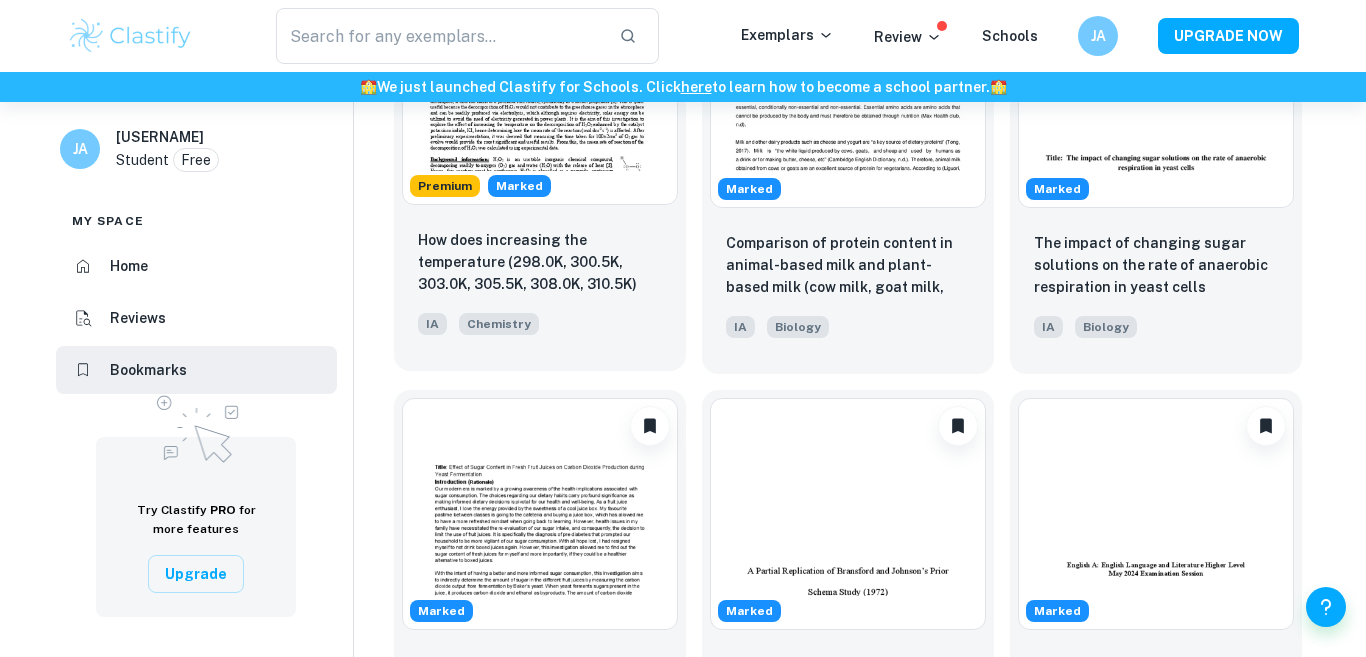 click on "Premium Marked" at bounding box center (540, 89) 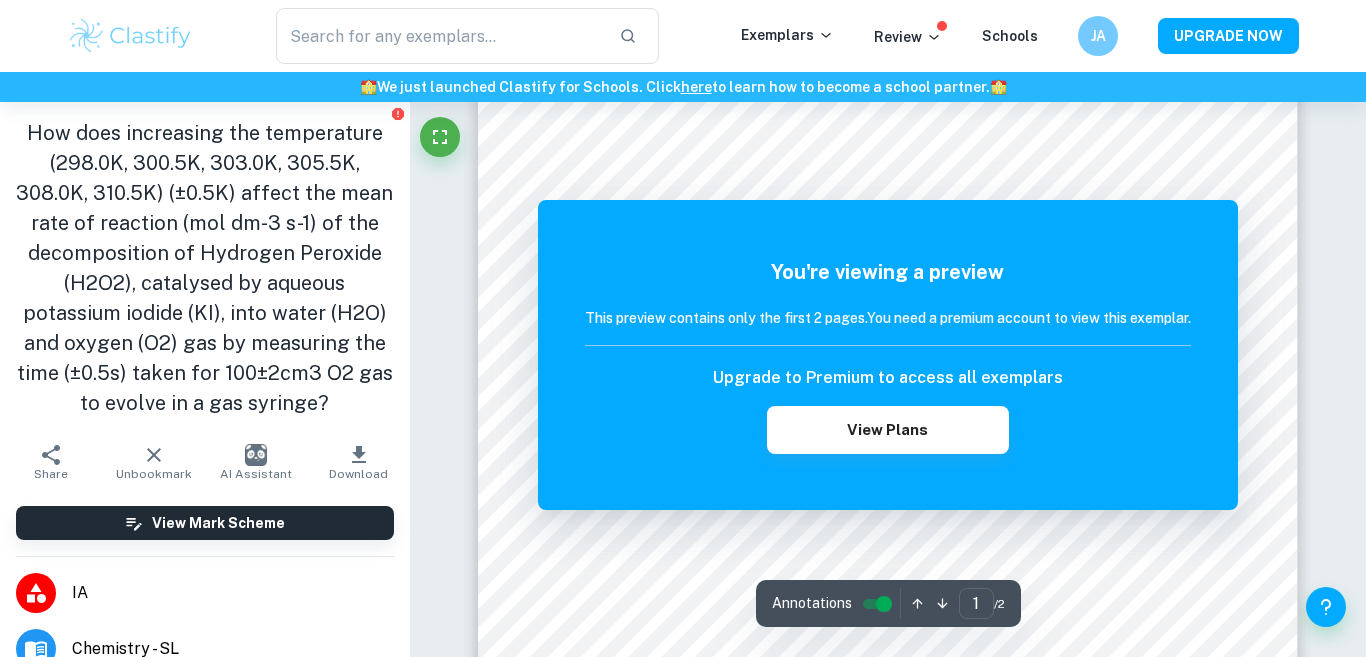 scroll, scrollTop: 207, scrollLeft: 0, axis: vertical 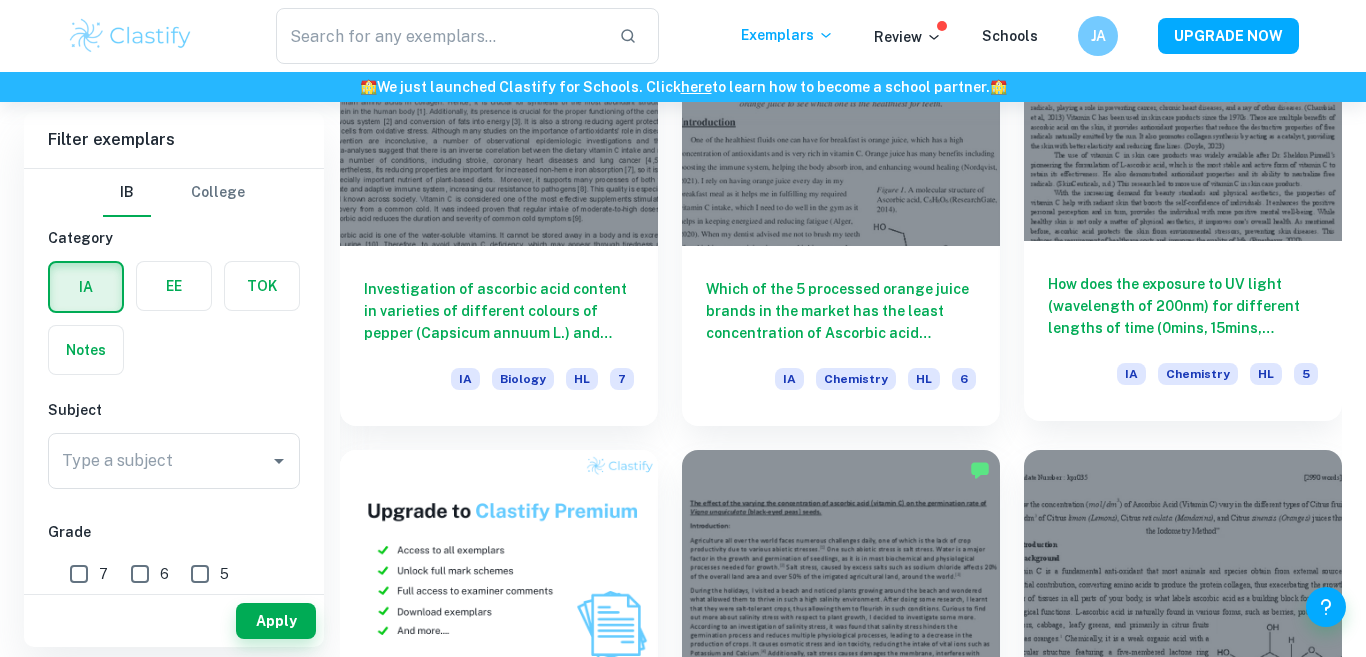 click at bounding box center (1183, 121) 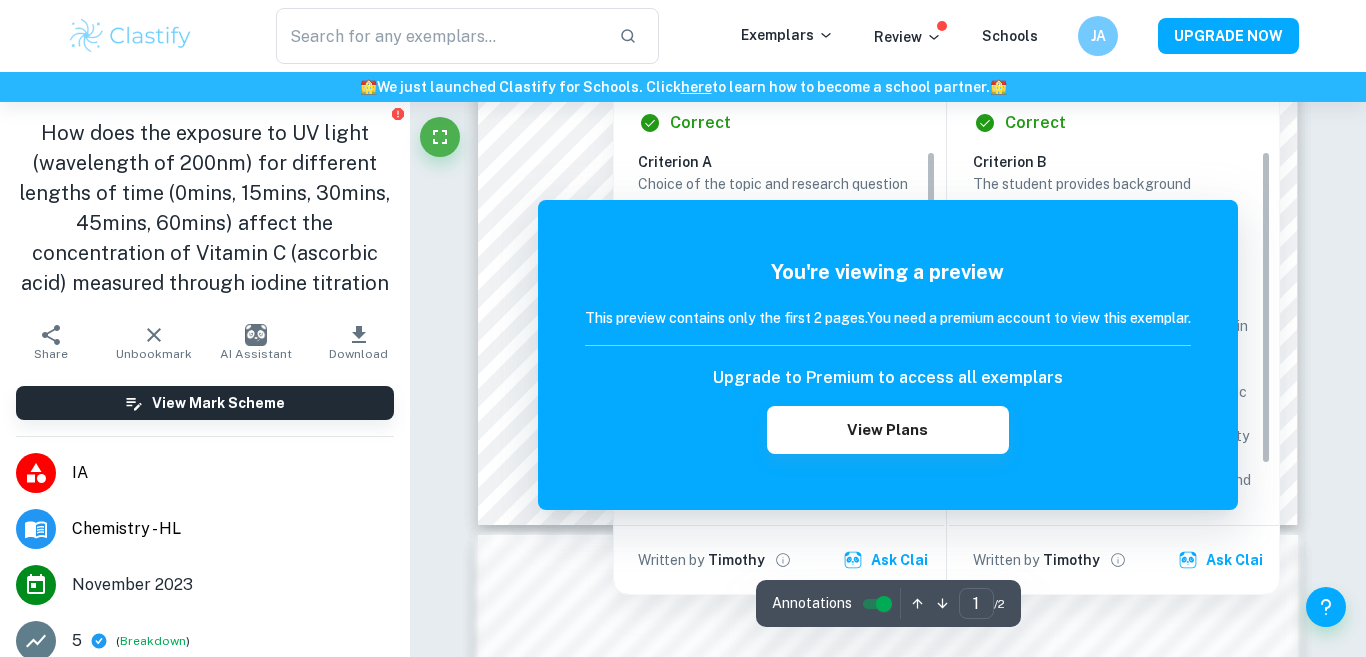 scroll, scrollTop: 659, scrollLeft: 0, axis: vertical 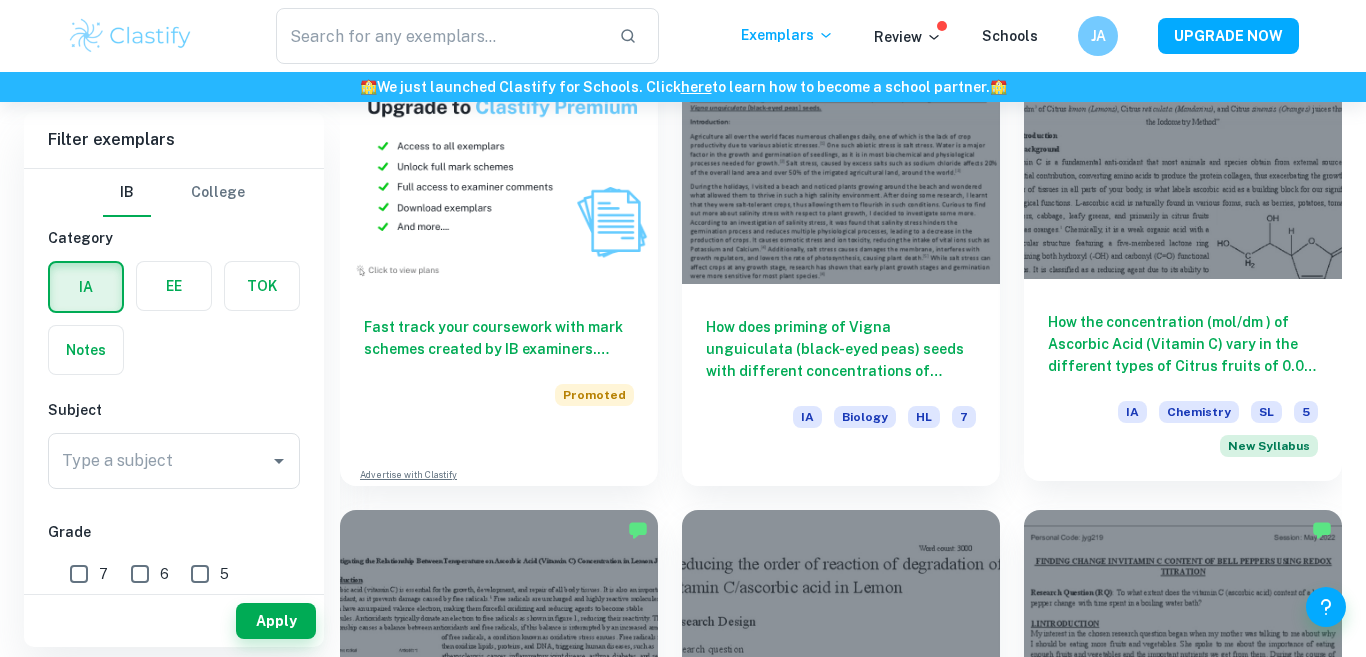 click at bounding box center [1183, 160] 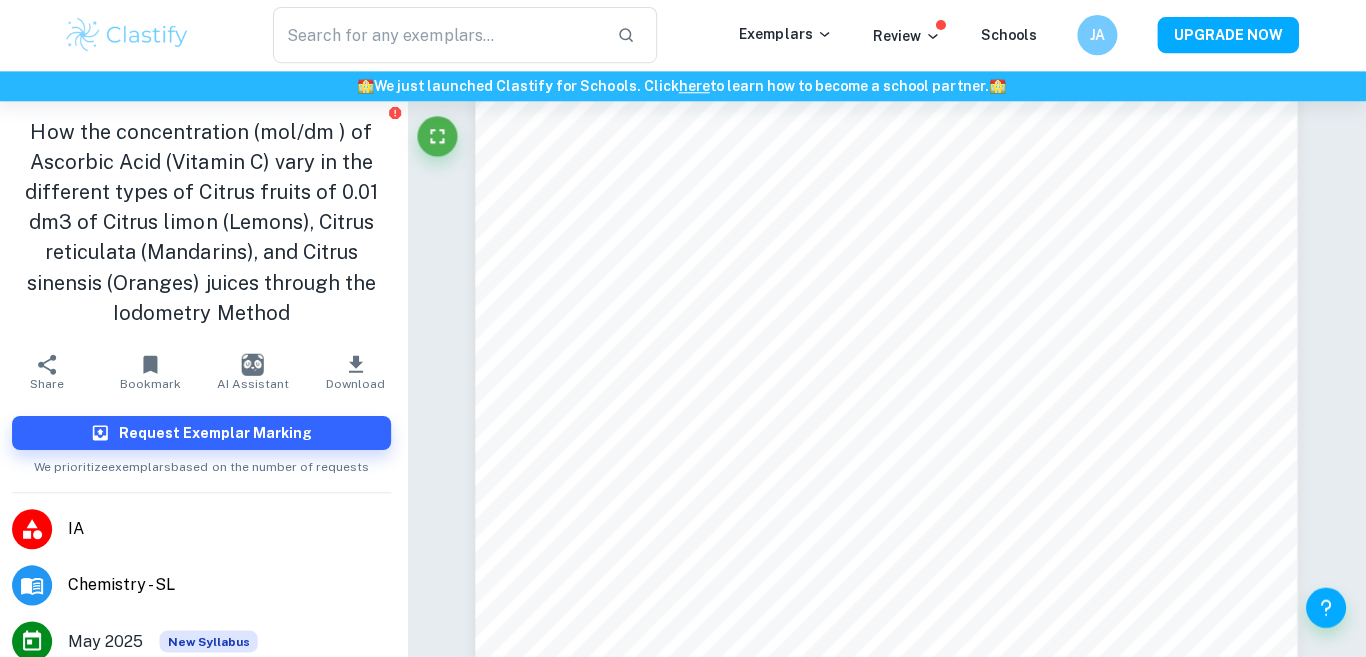 scroll, scrollTop: 263, scrollLeft: 0, axis: vertical 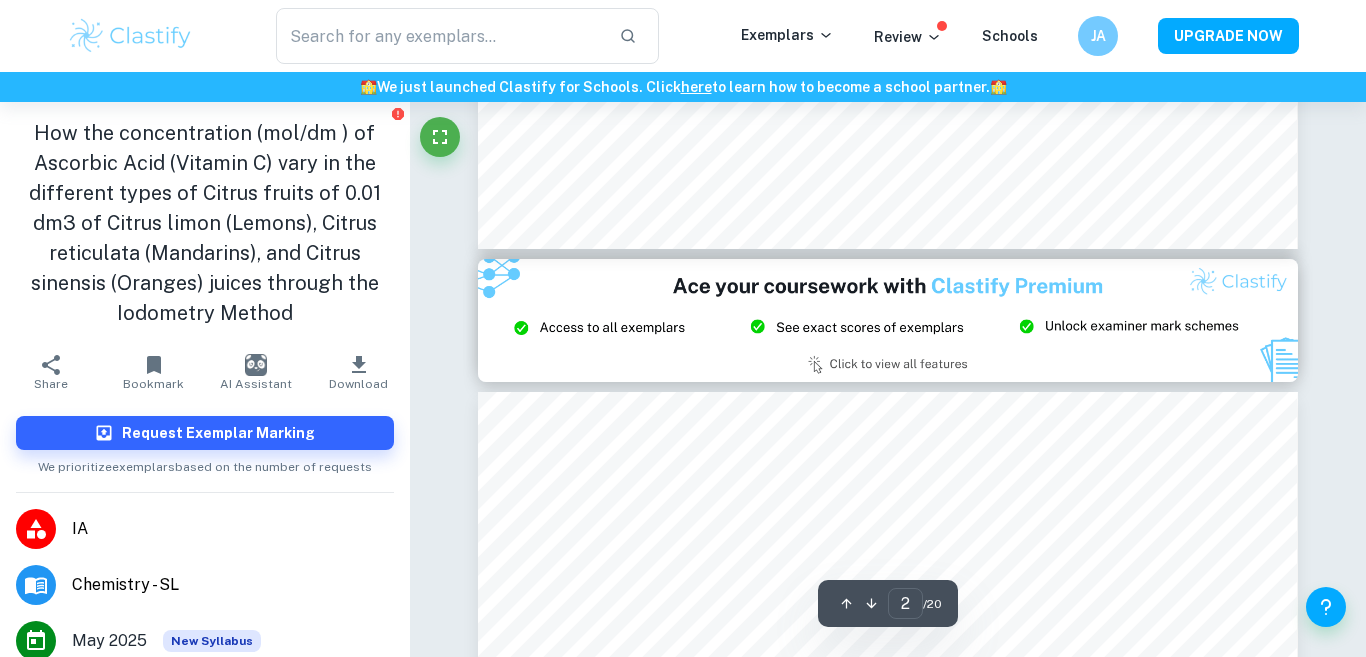 type on "3" 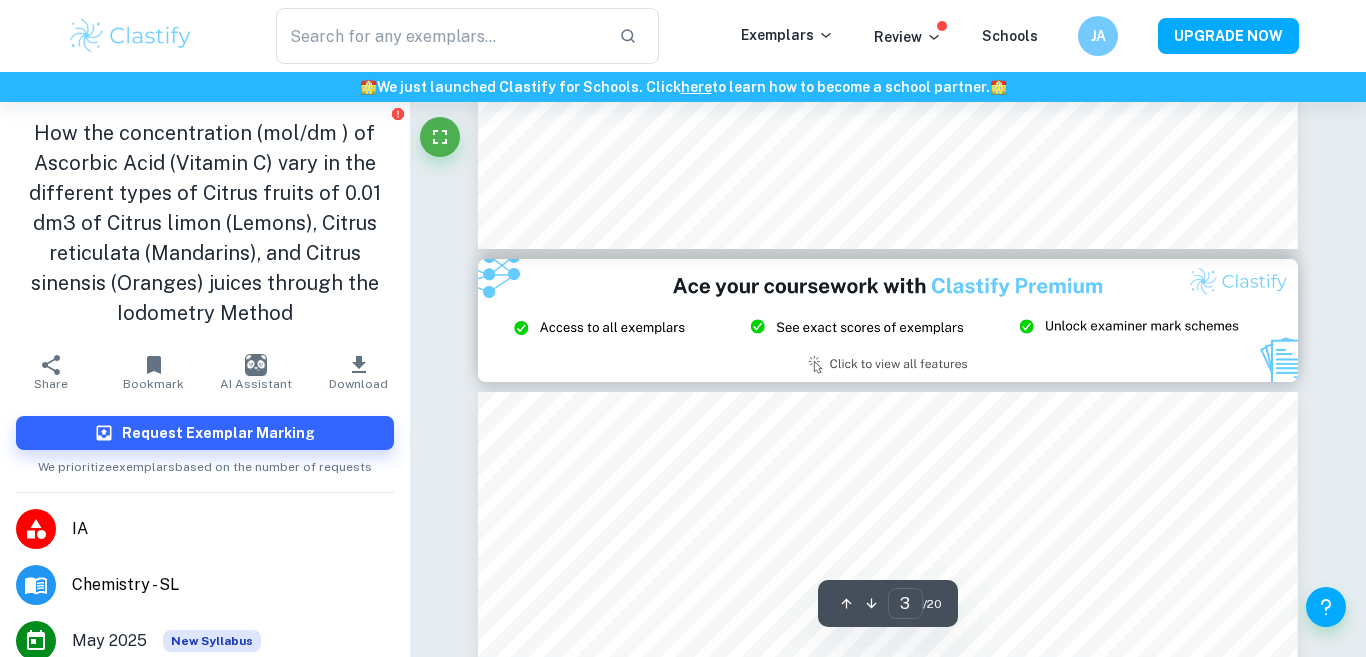 scroll, scrollTop: 2356, scrollLeft: 0, axis: vertical 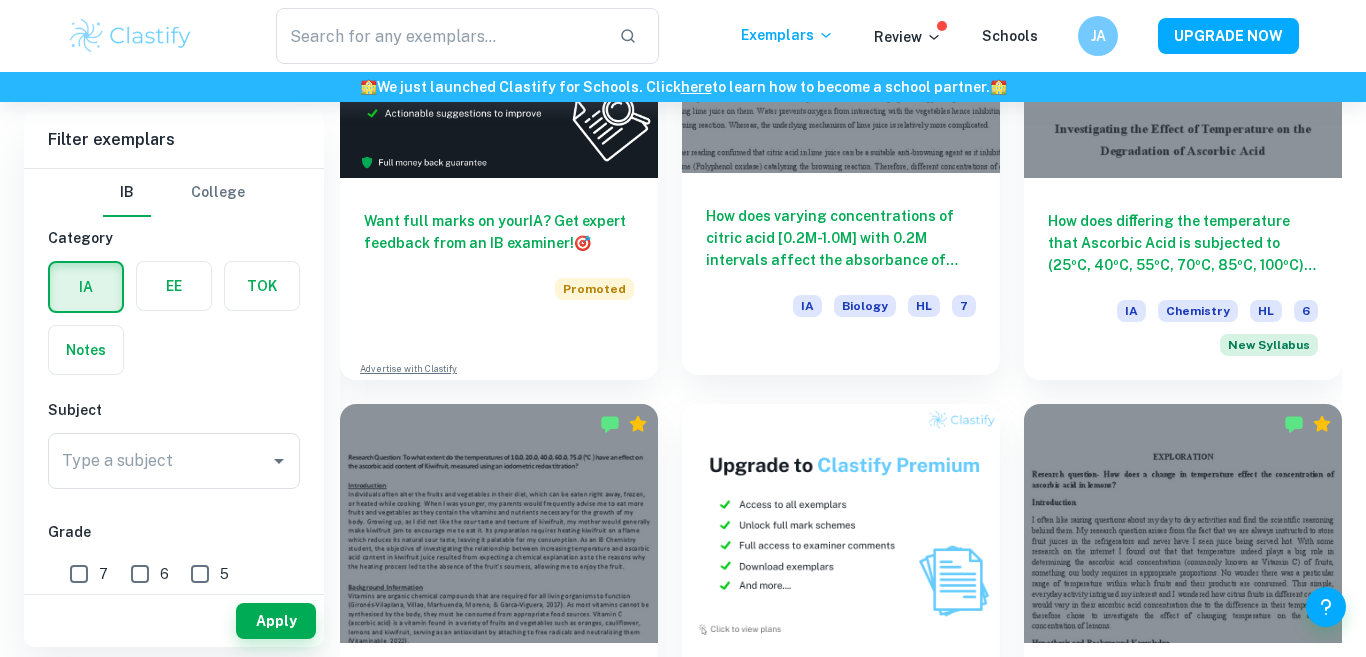 click on "How does varying concentrations of citric acid [0.2M-1.0M] with 0.2M intervals affect the absorbance of 3cm3 New Zealand gala apples’ (Malus domestica 'Gala') juice after 30 minutes of resting at 480nm as measured using a spectrophotometer?" at bounding box center (841, 238) 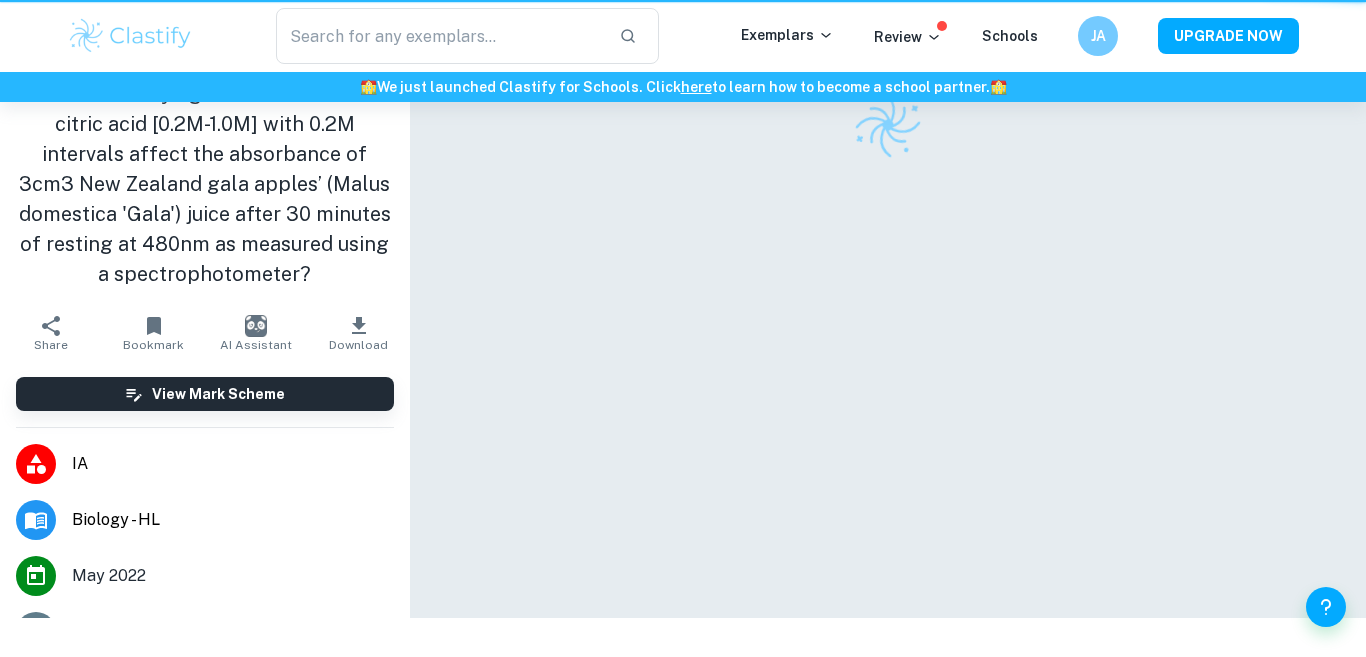 scroll, scrollTop: 0, scrollLeft: 0, axis: both 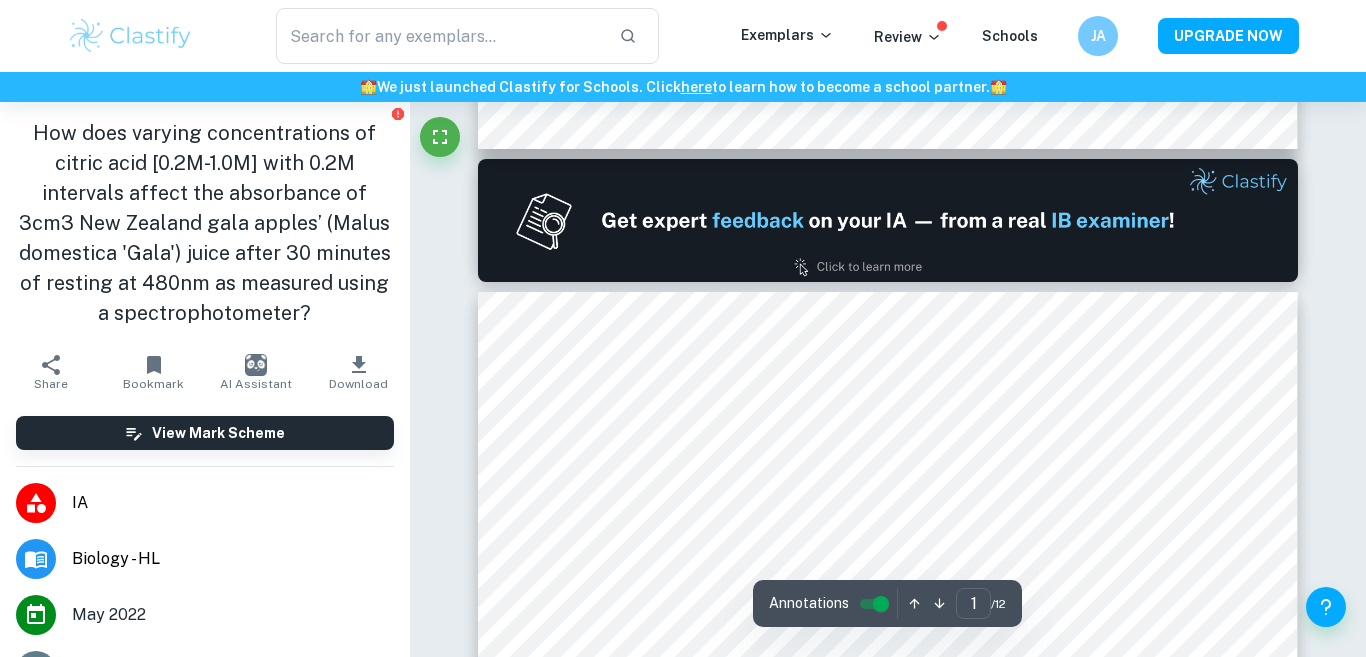 type on "2" 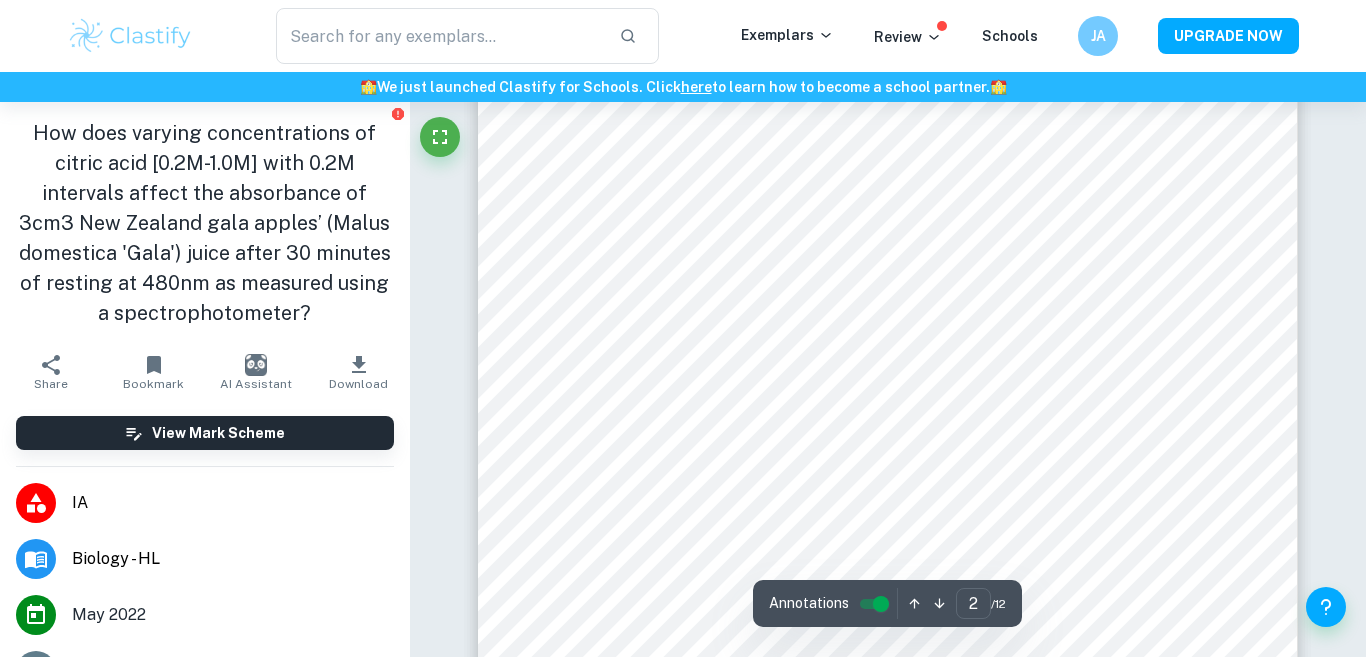 scroll, scrollTop: 1841, scrollLeft: 0, axis: vertical 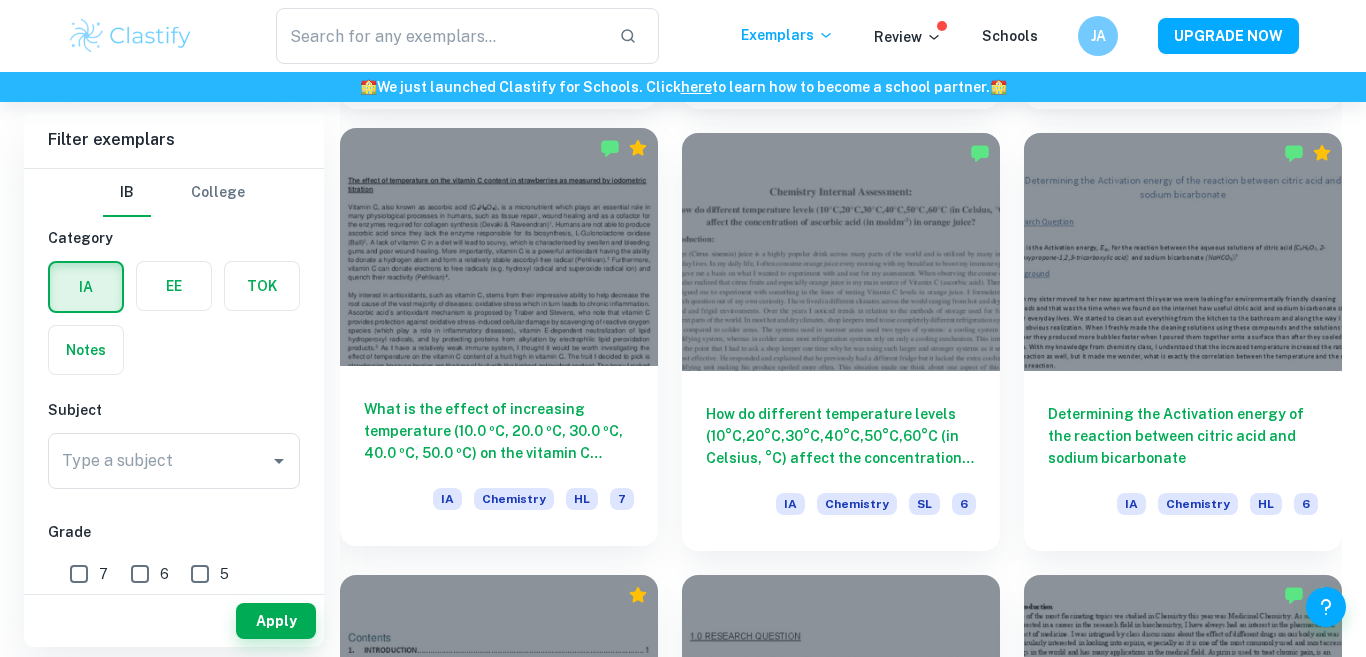 click on "What is the effect of increasing temperature (10.0 ºC, 20.0 ºC, 30.0 ºC, 40.0 ºC, 50.0 ºC) on the vitamin C content (mg) of strawberries as measured by iodometric titration? IA Chemistry HL 7" at bounding box center [499, 456] 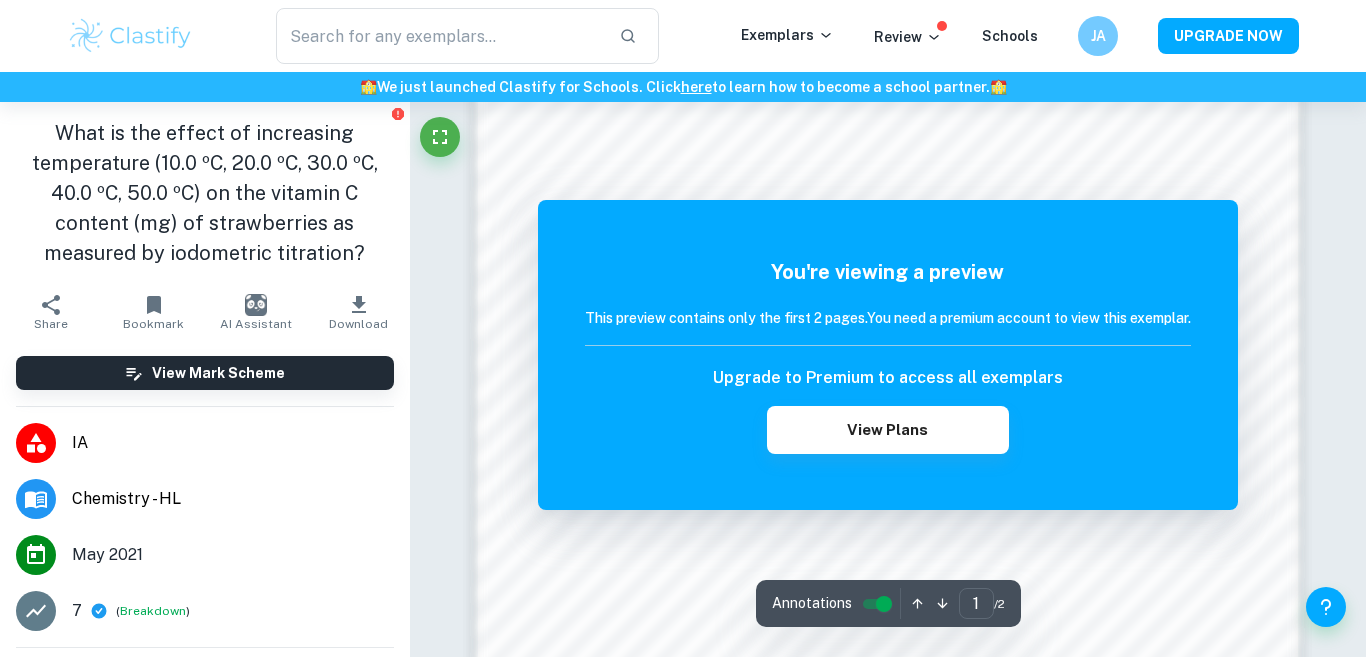 scroll, scrollTop: 1249, scrollLeft: 0, axis: vertical 